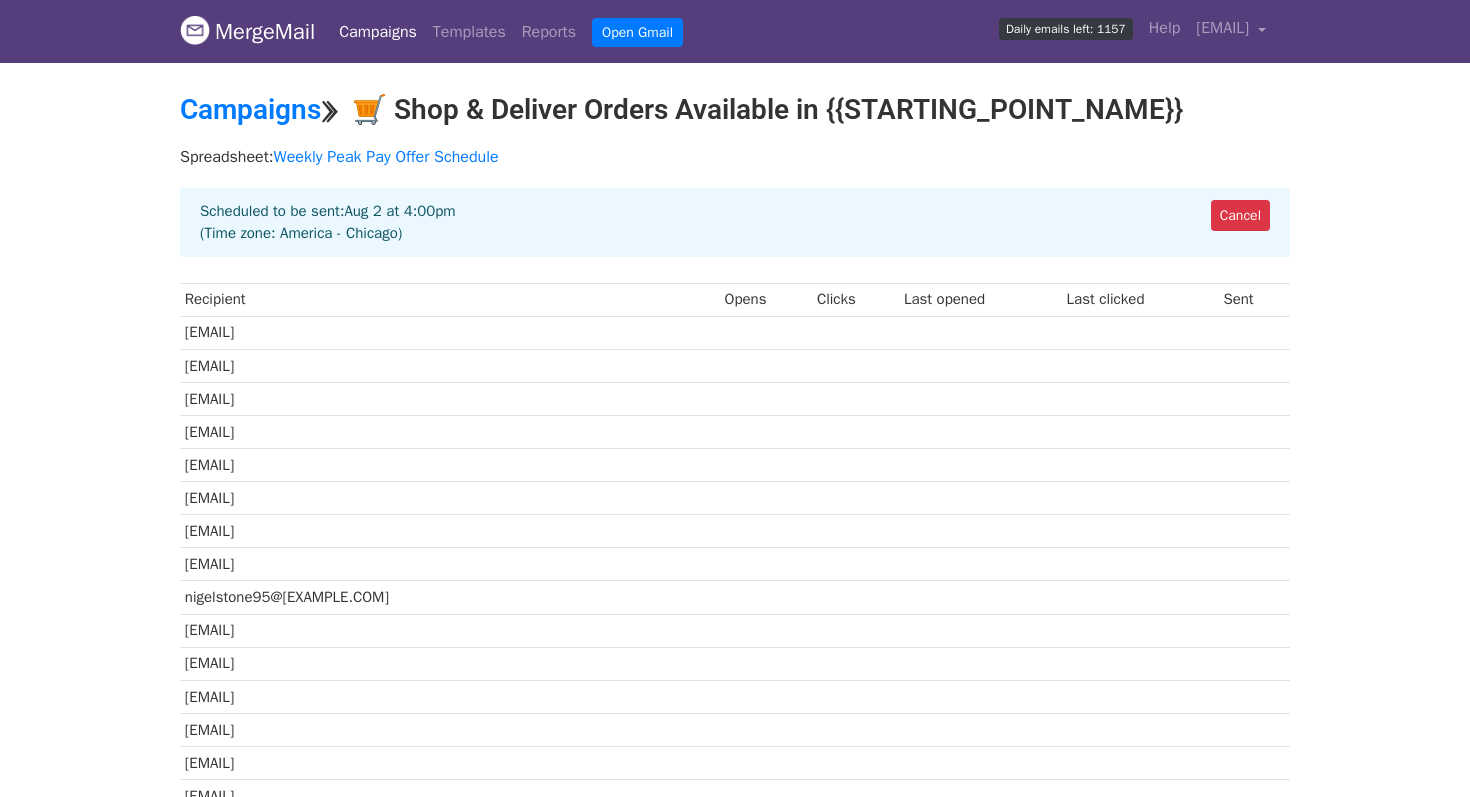 scroll, scrollTop: 0, scrollLeft: 0, axis: both 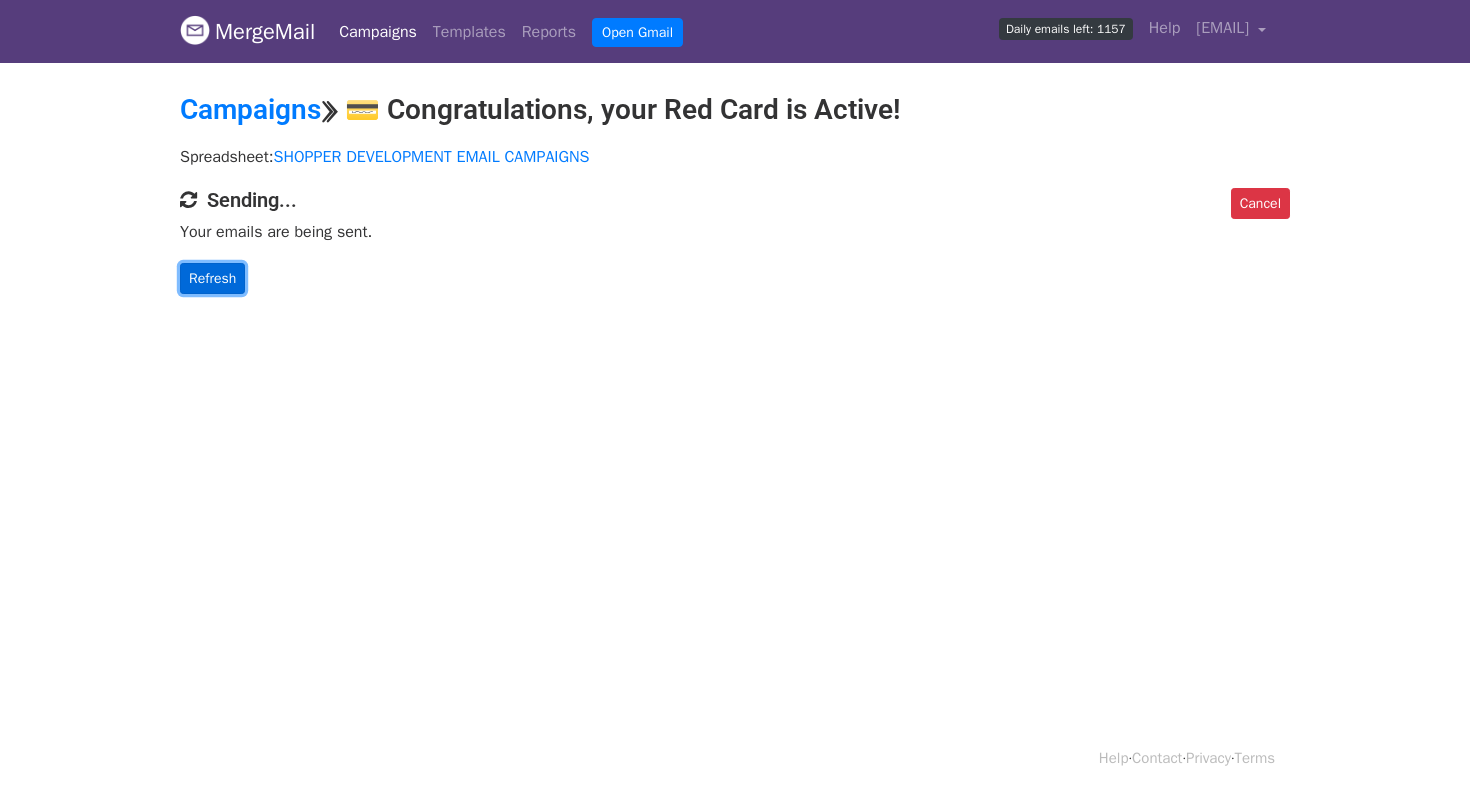 click on "Refresh" at bounding box center (212, 278) 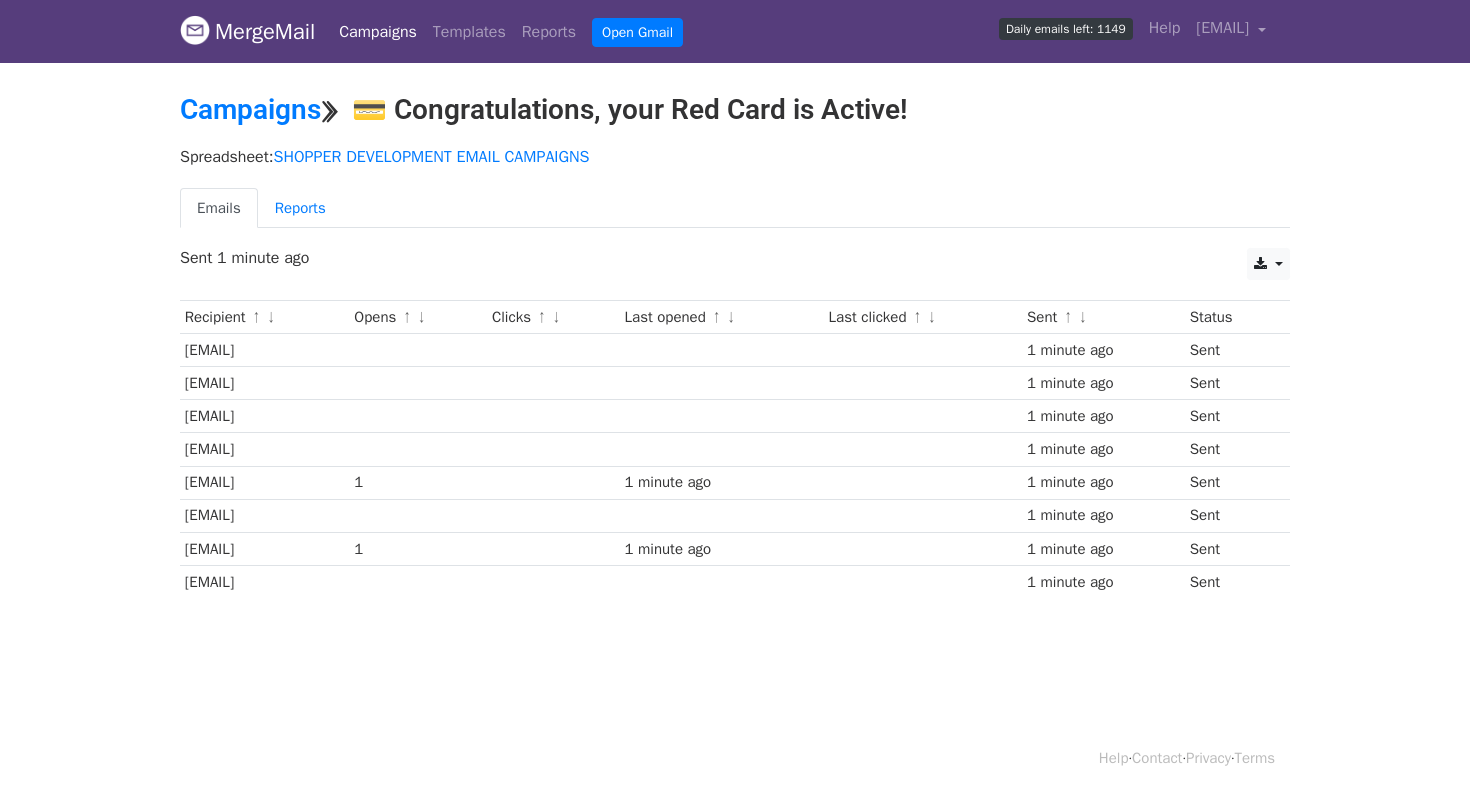 scroll, scrollTop: 0, scrollLeft: 0, axis: both 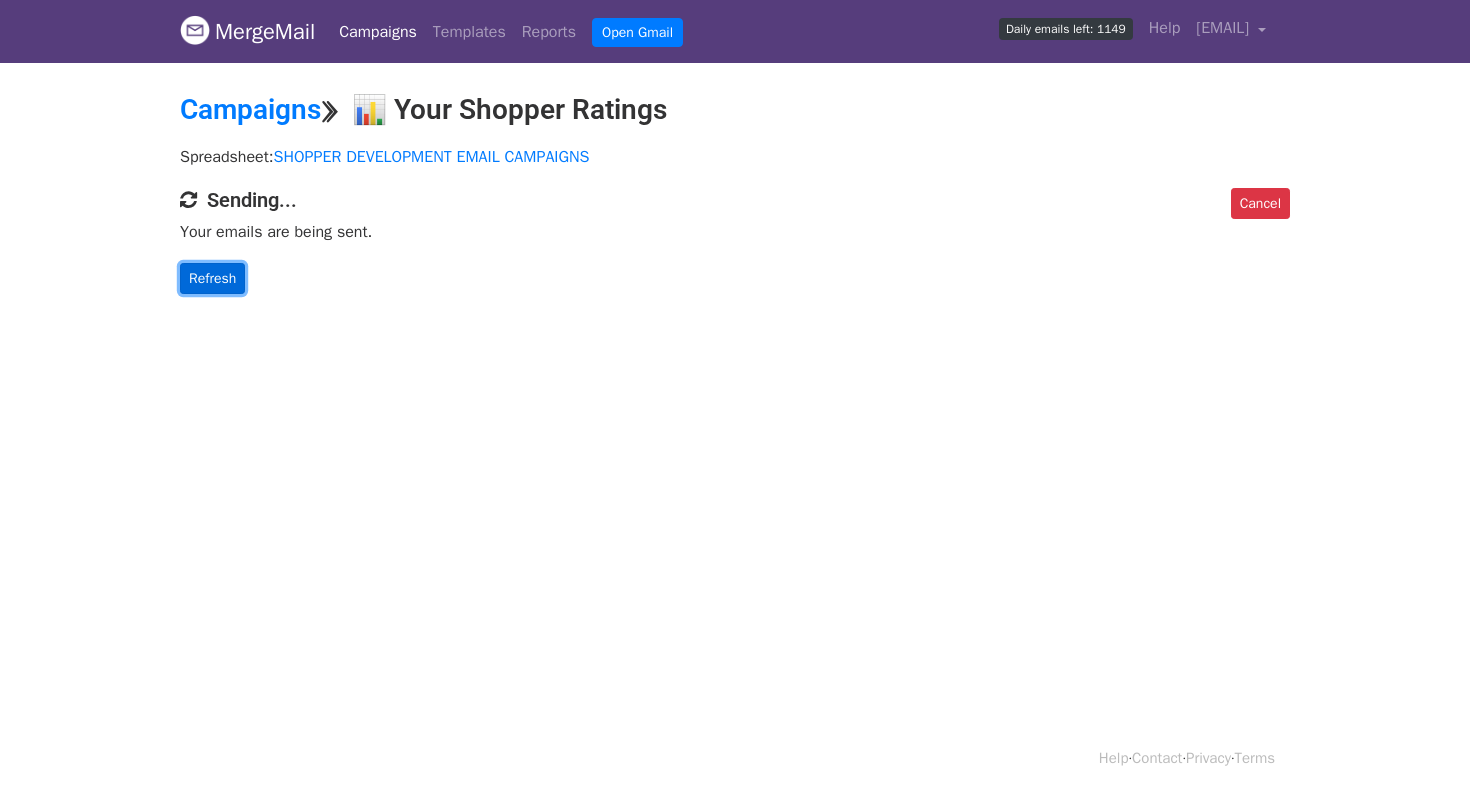 click on "Refresh" at bounding box center (212, 278) 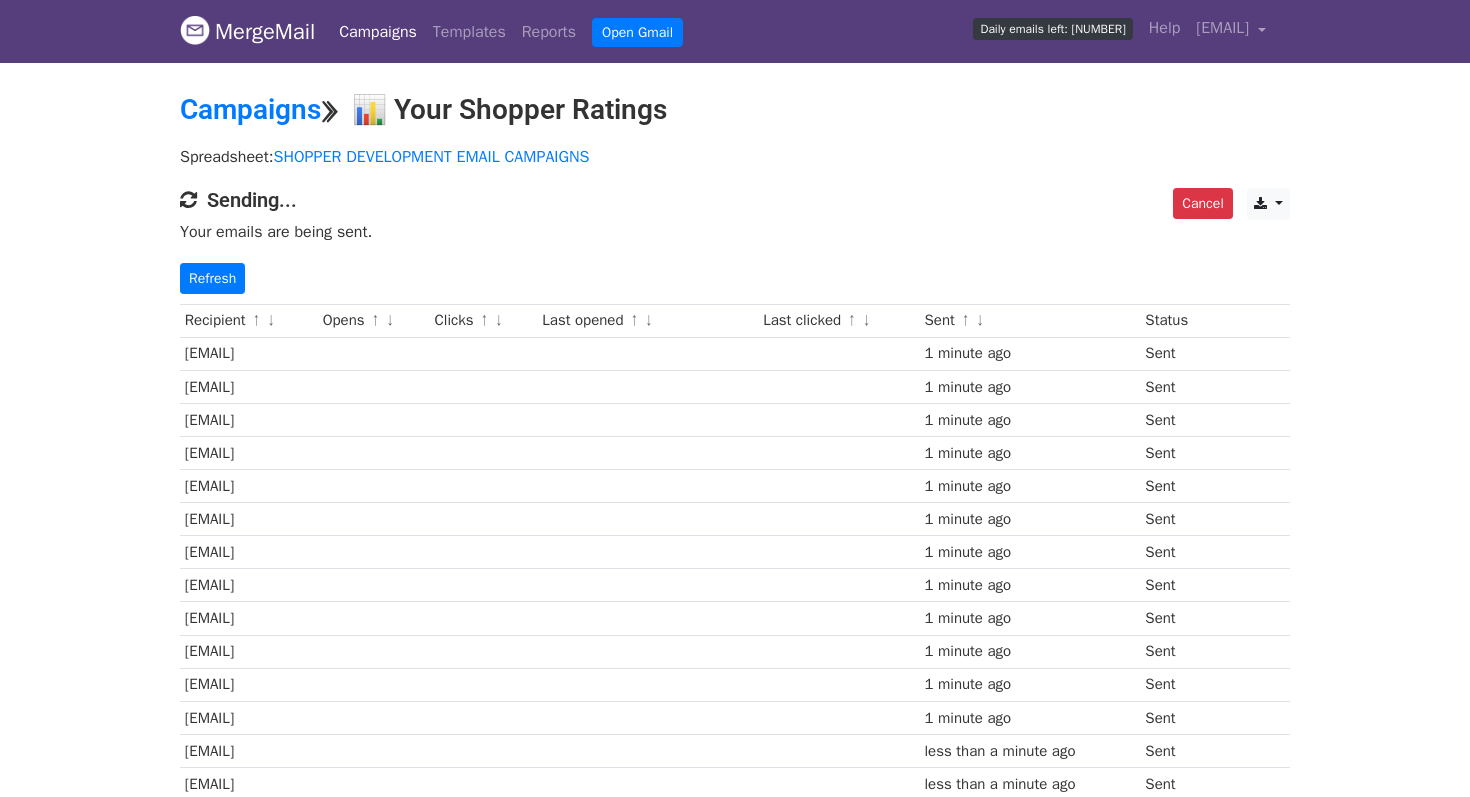 scroll, scrollTop: 0, scrollLeft: 0, axis: both 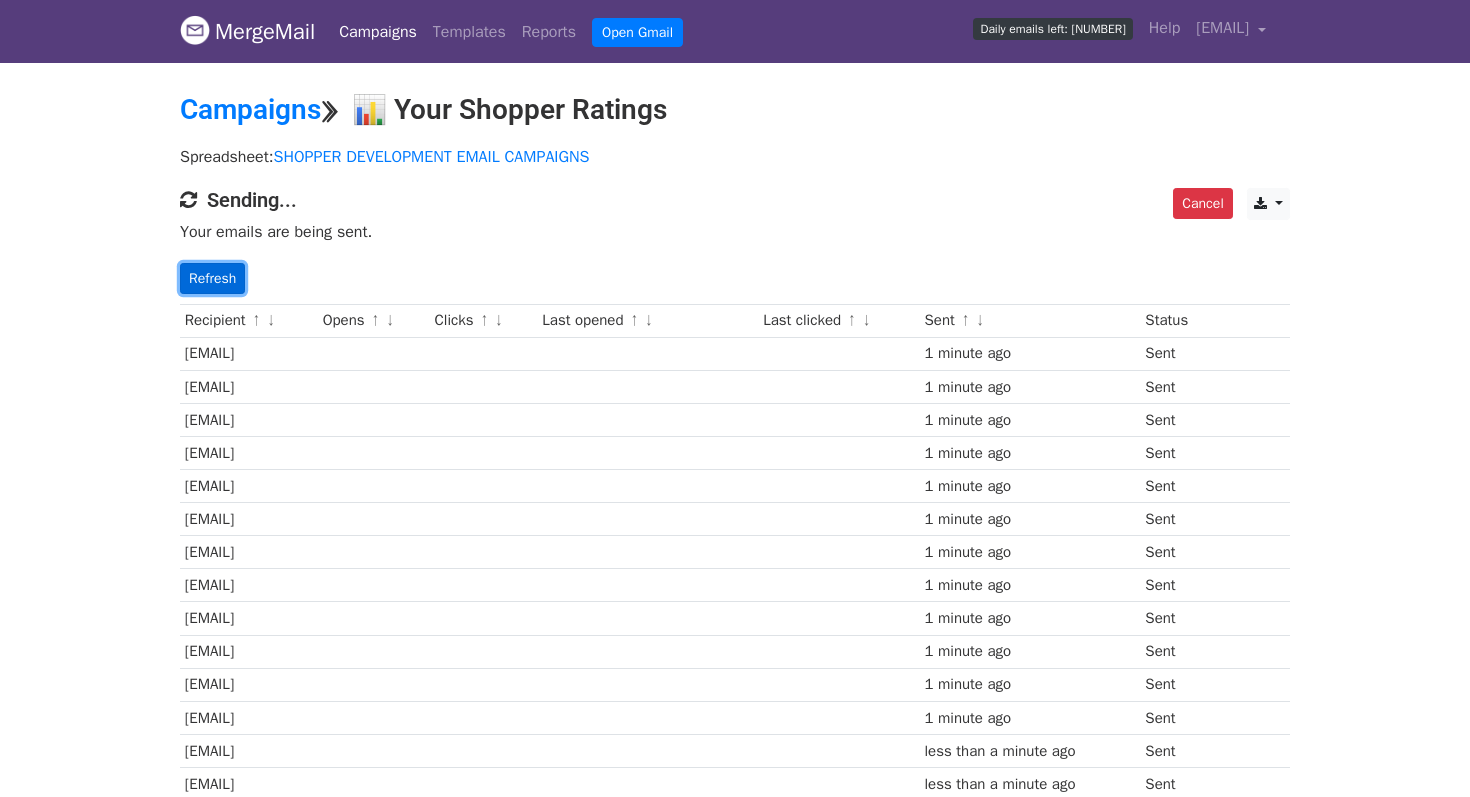 click on "Refresh" at bounding box center [212, 278] 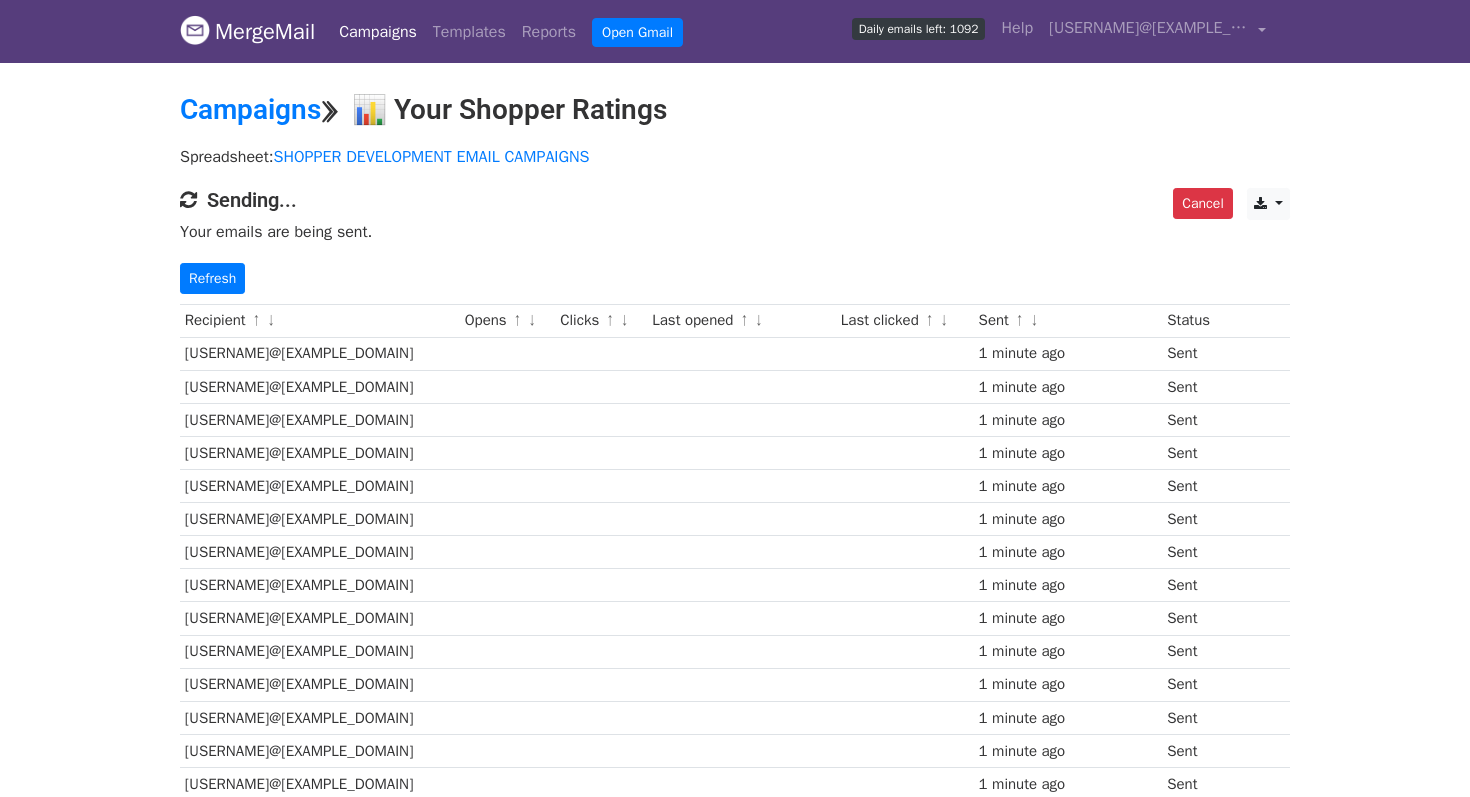 scroll, scrollTop: 0, scrollLeft: 0, axis: both 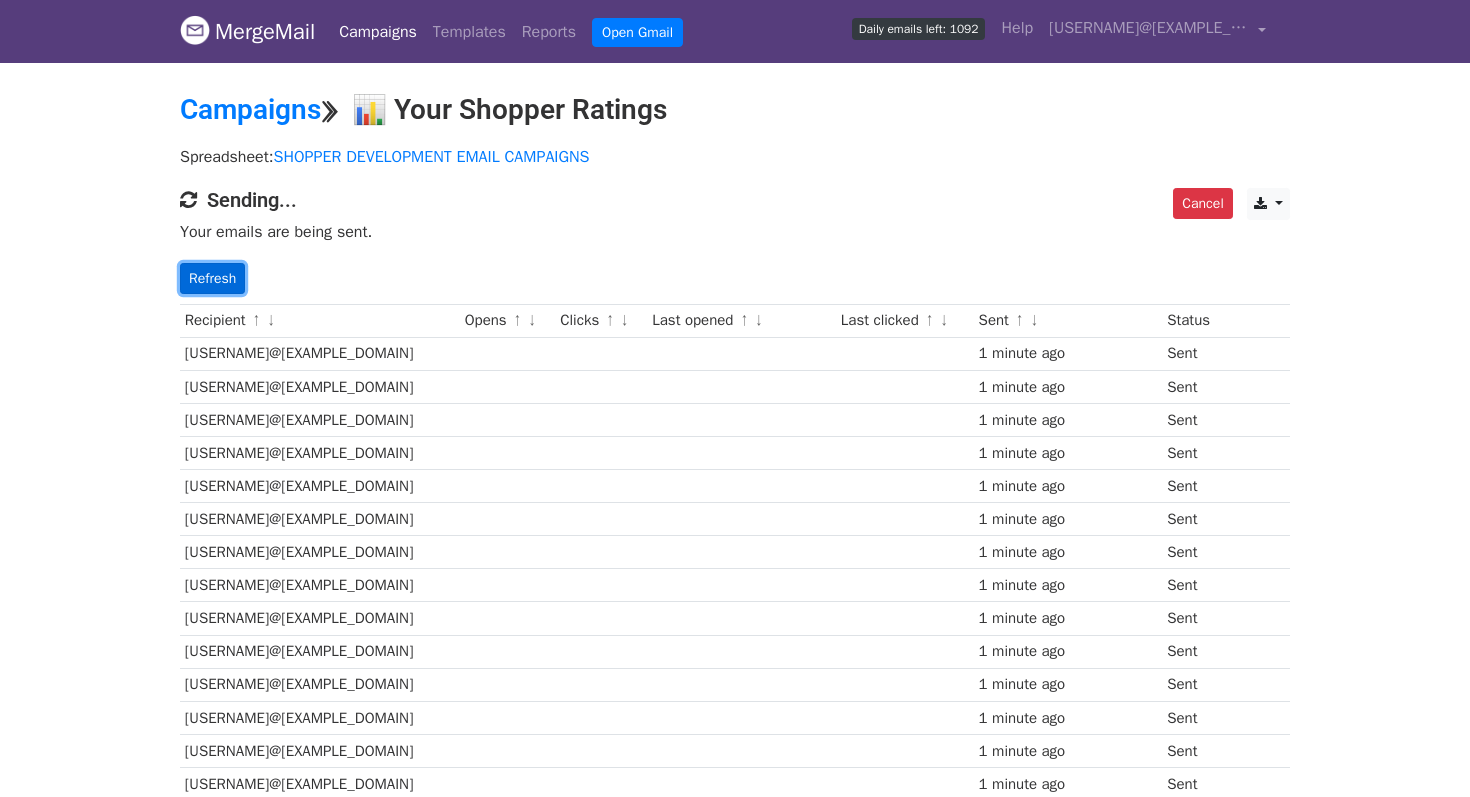 click on "Refresh" at bounding box center (212, 278) 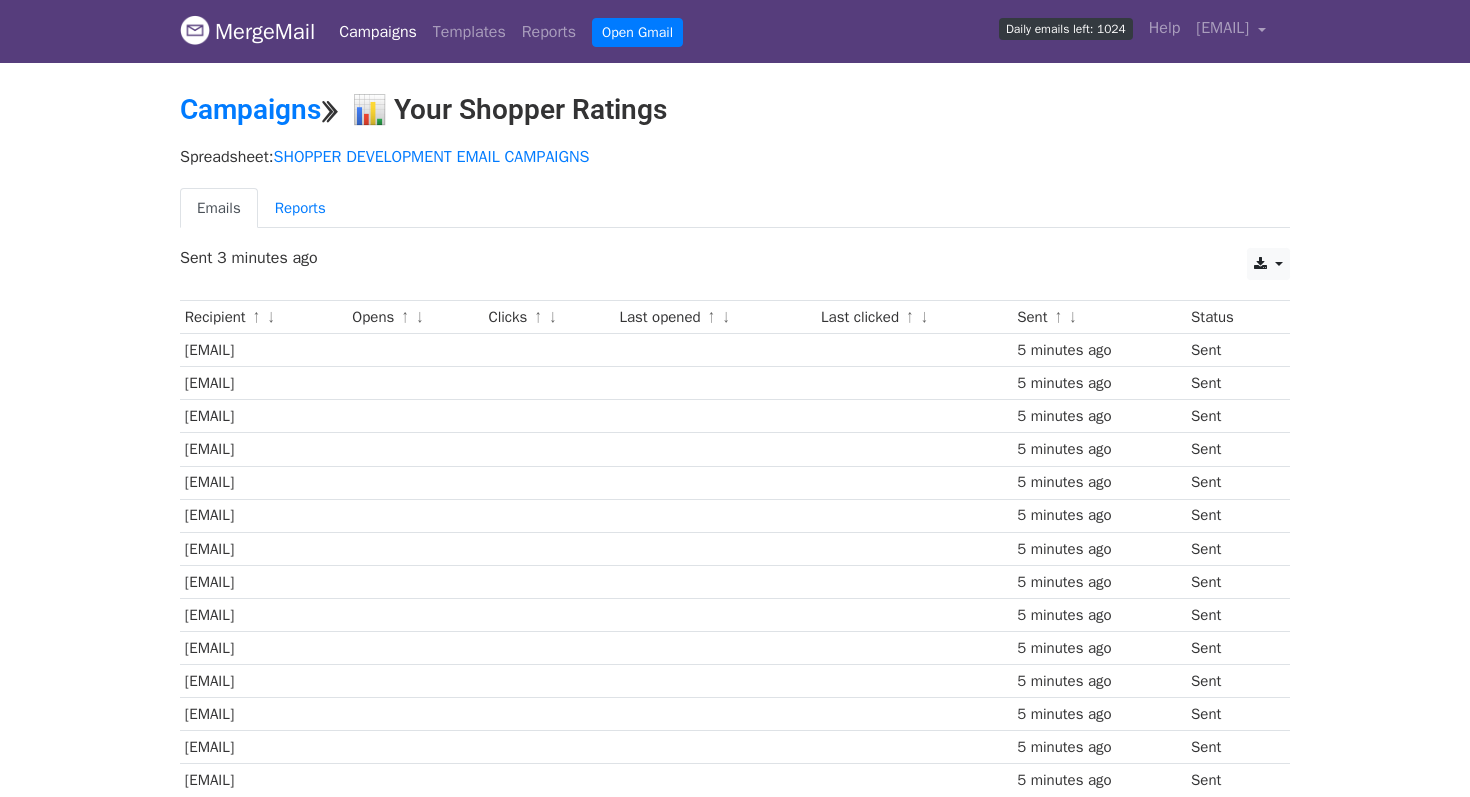 scroll, scrollTop: 0, scrollLeft: 0, axis: both 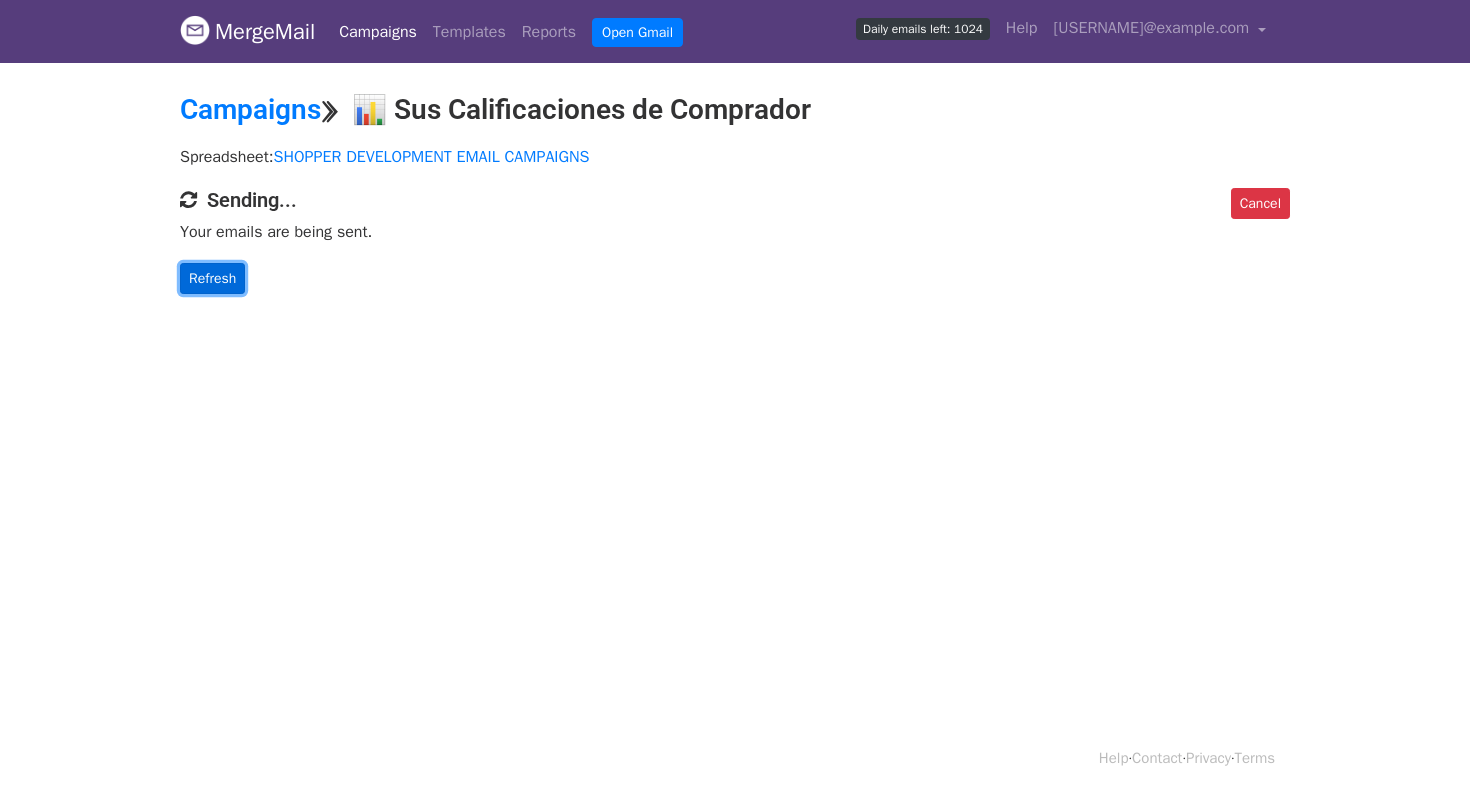 click on "Refresh" at bounding box center (212, 278) 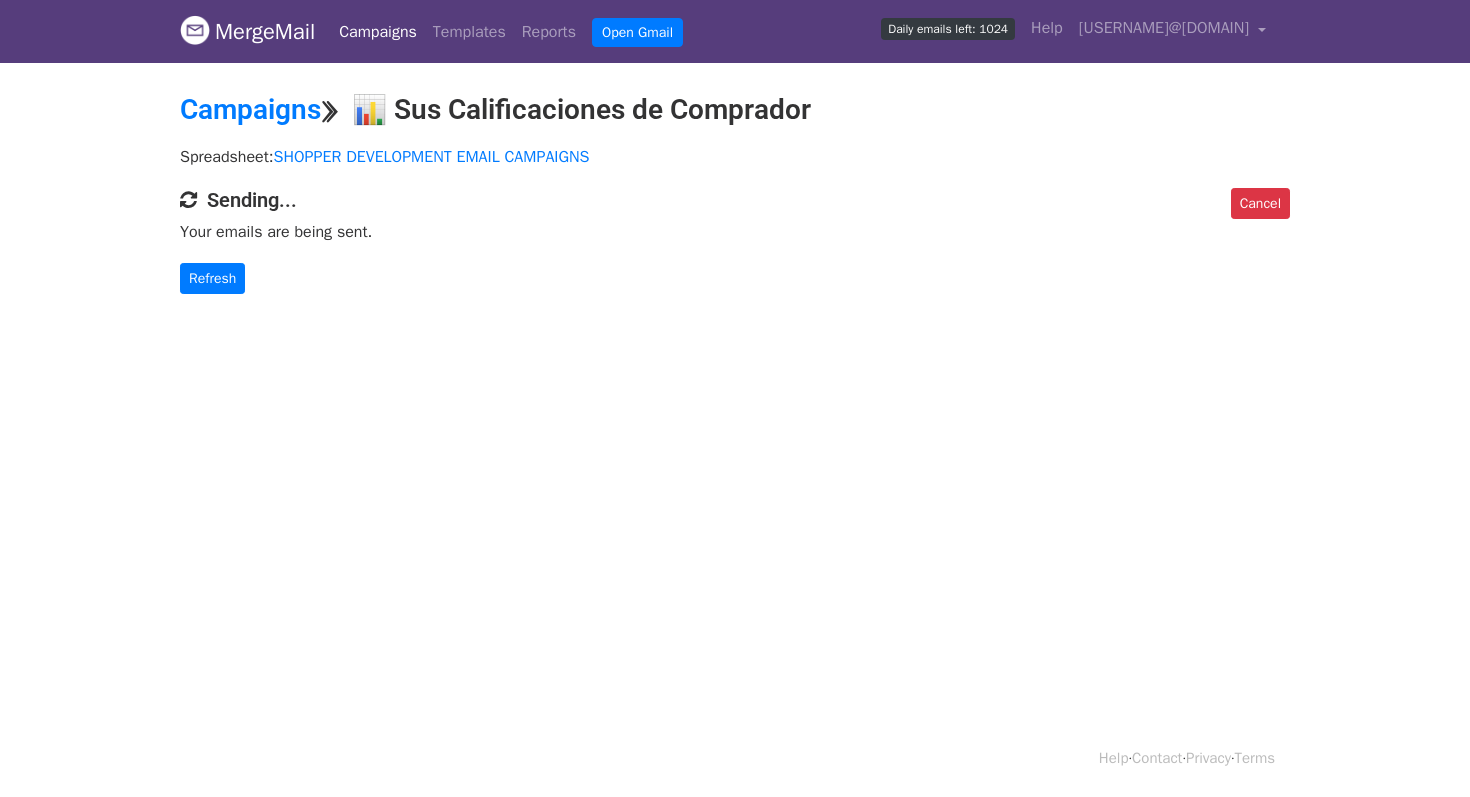 scroll, scrollTop: 0, scrollLeft: 0, axis: both 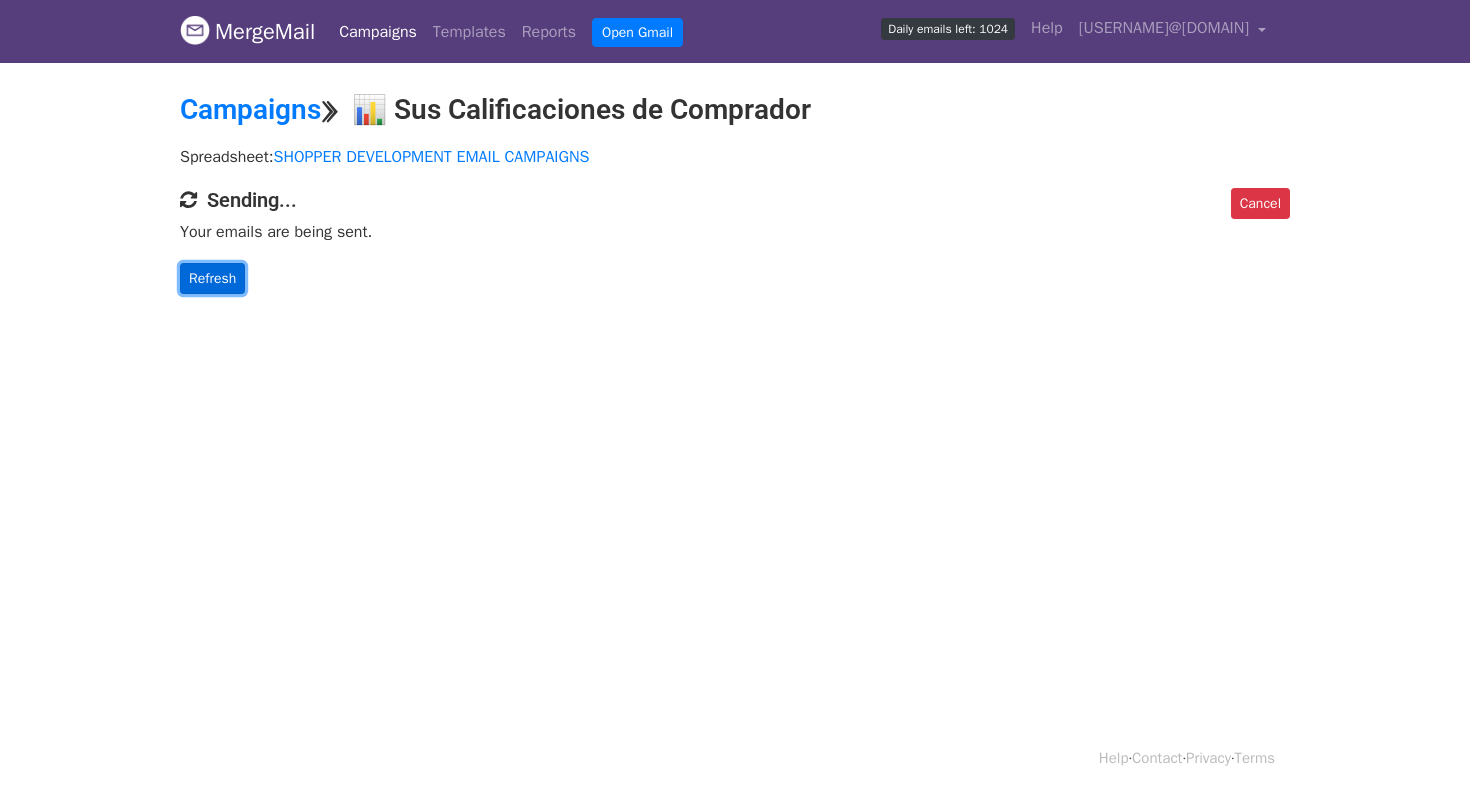 click on "Refresh" at bounding box center (212, 278) 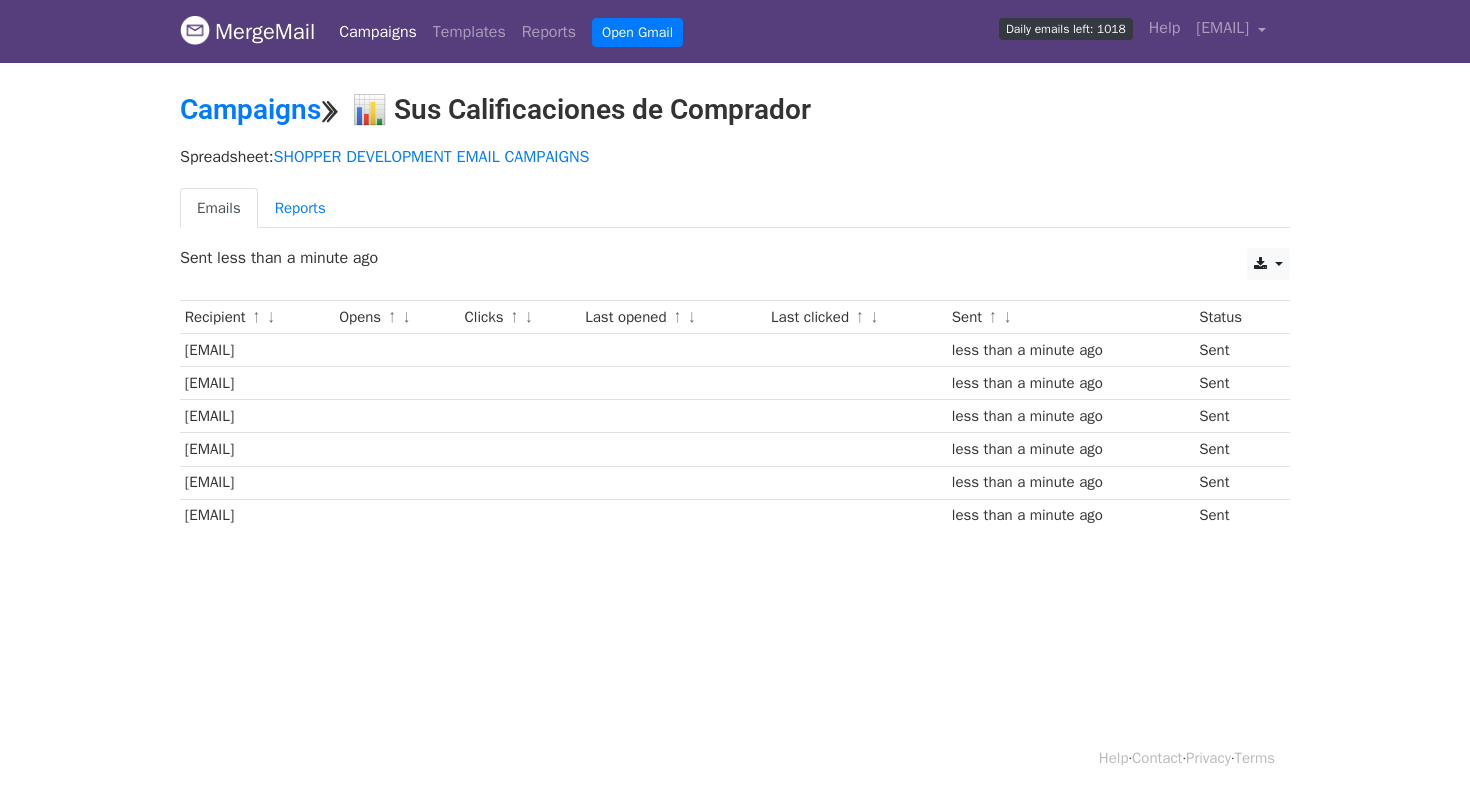 scroll, scrollTop: 0, scrollLeft: 0, axis: both 